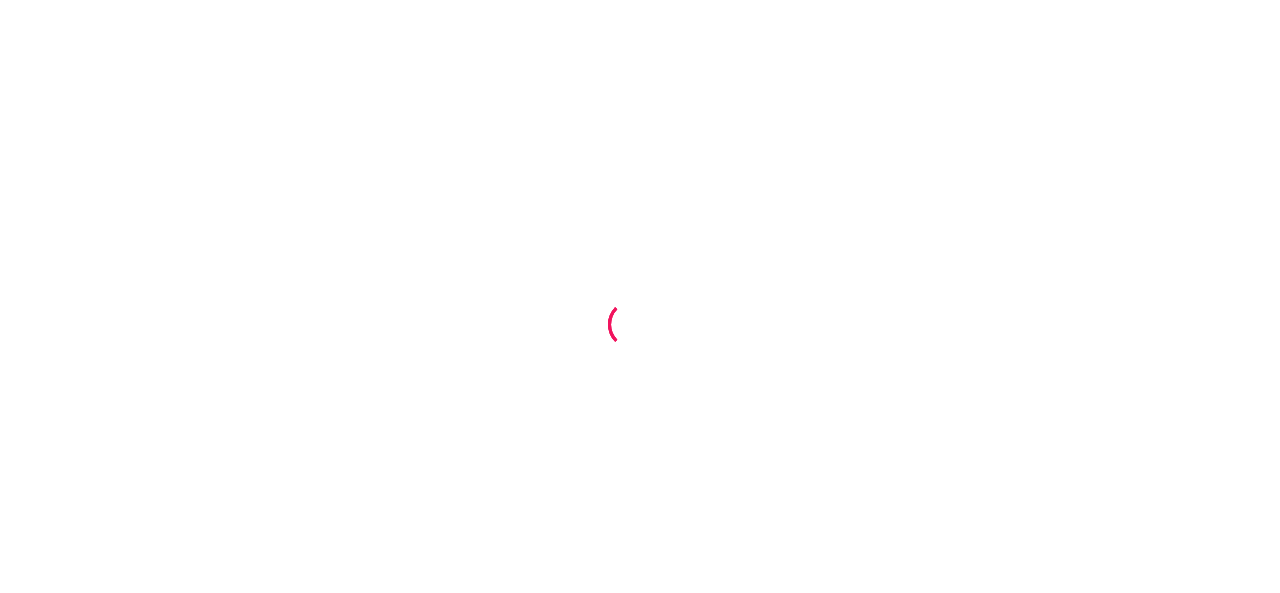 scroll, scrollTop: 0, scrollLeft: 0, axis: both 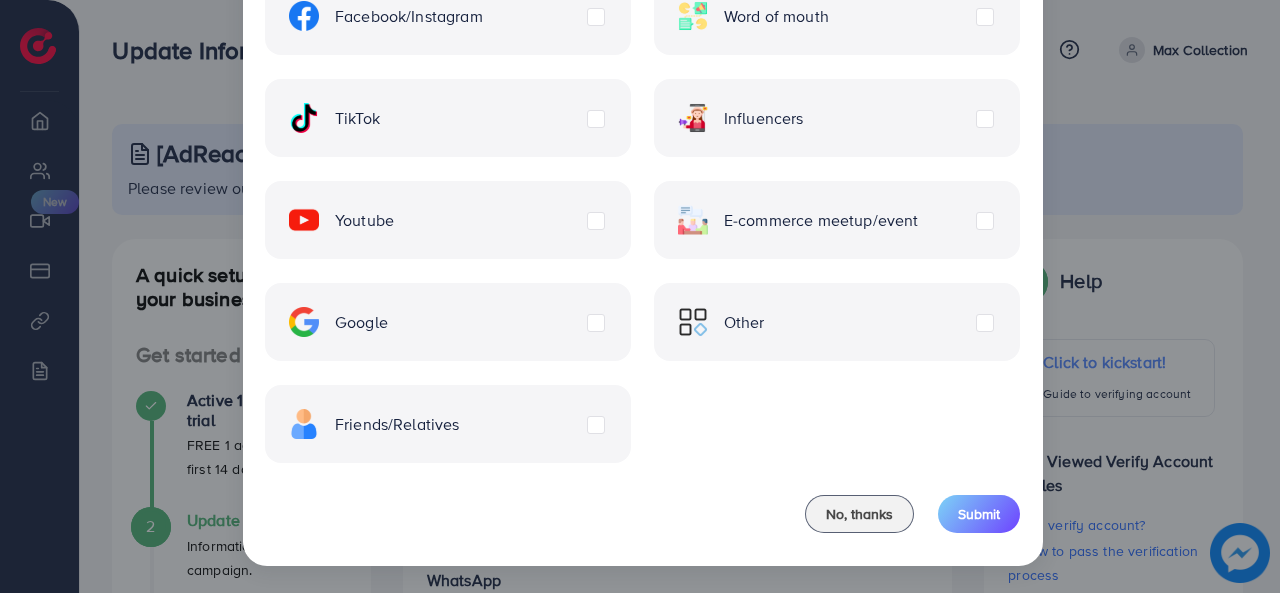 click on "Friends/Relatives" at bounding box center [448, 424] 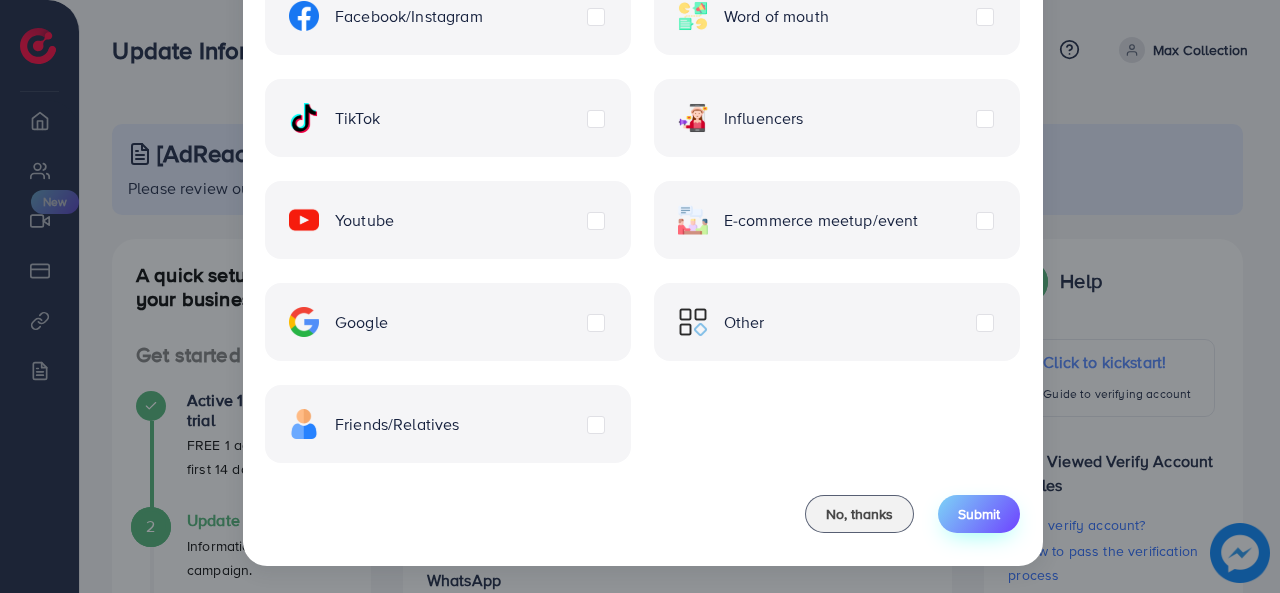 click on "Submit" at bounding box center [979, 514] 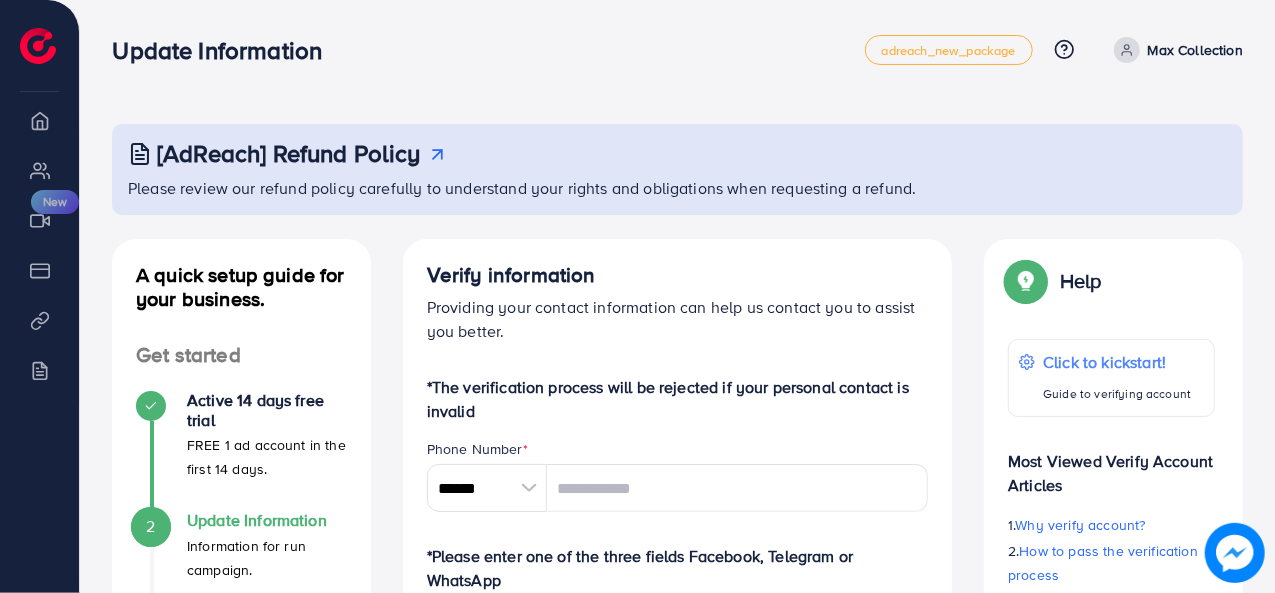 scroll, scrollTop: 98, scrollLeft: 0, axis: vertical 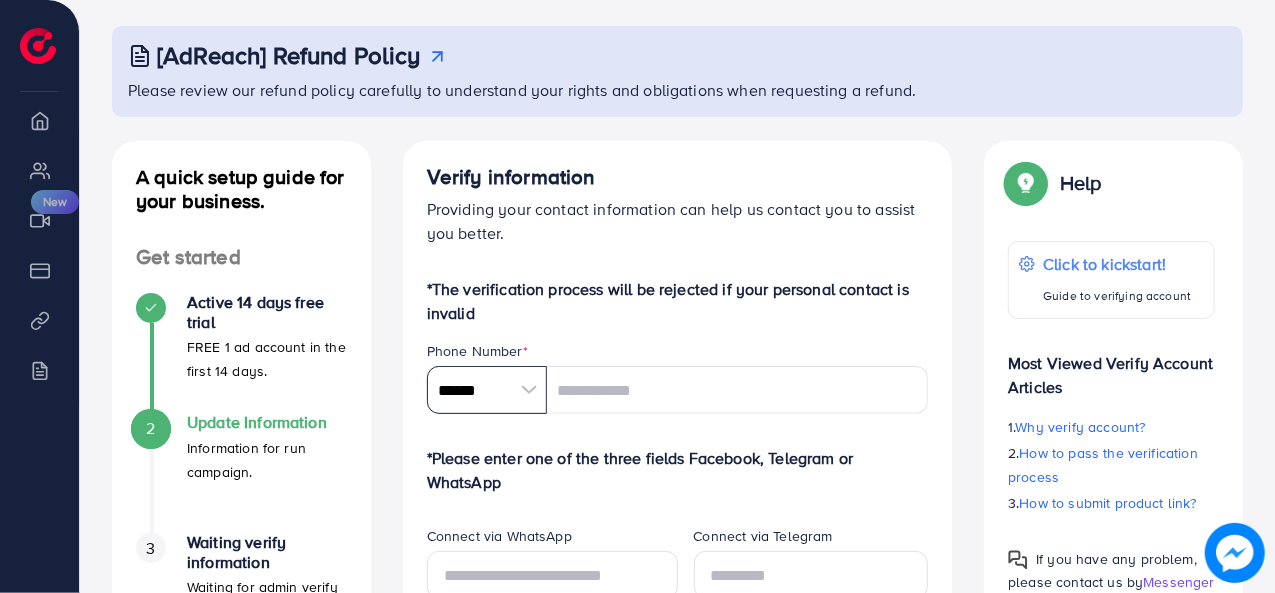 click on "******" at bounding box center [487, 390] 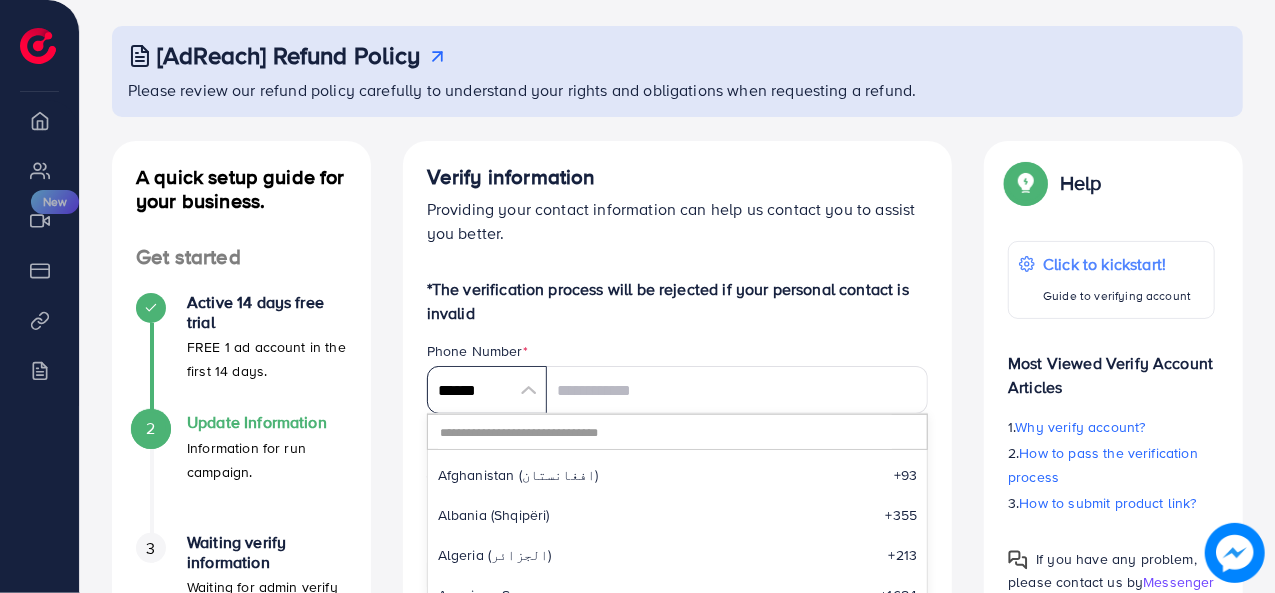 scroll, scrollTop: 9285, scrollLeft: 0, axis: vertical 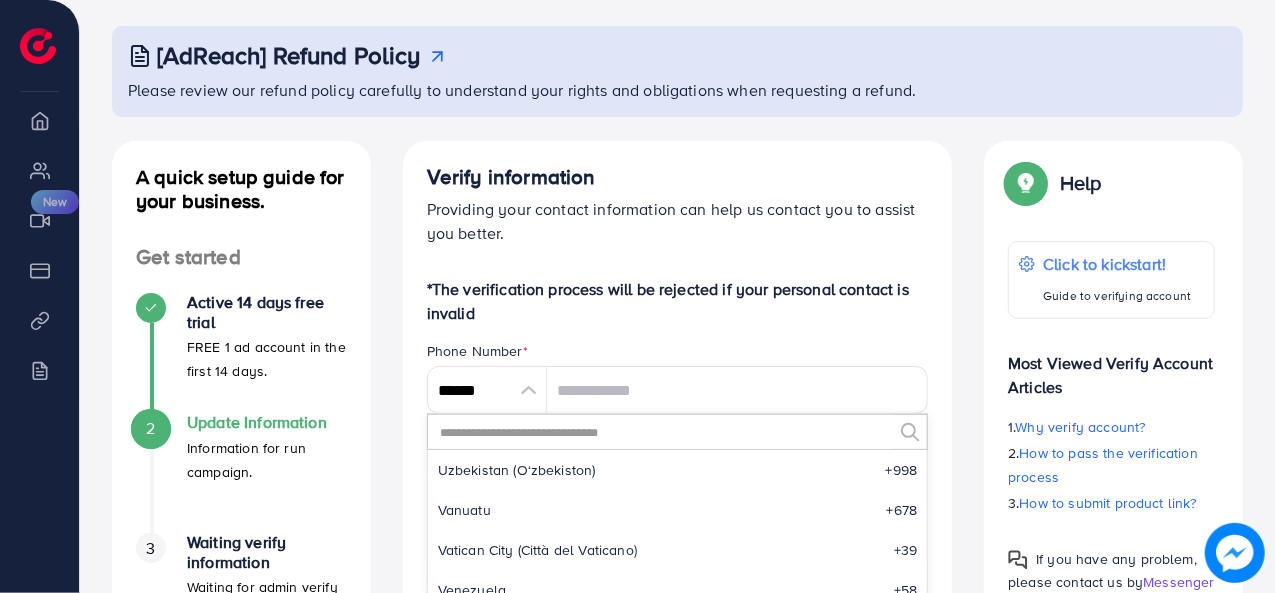 click at bounding box center (665, 432) 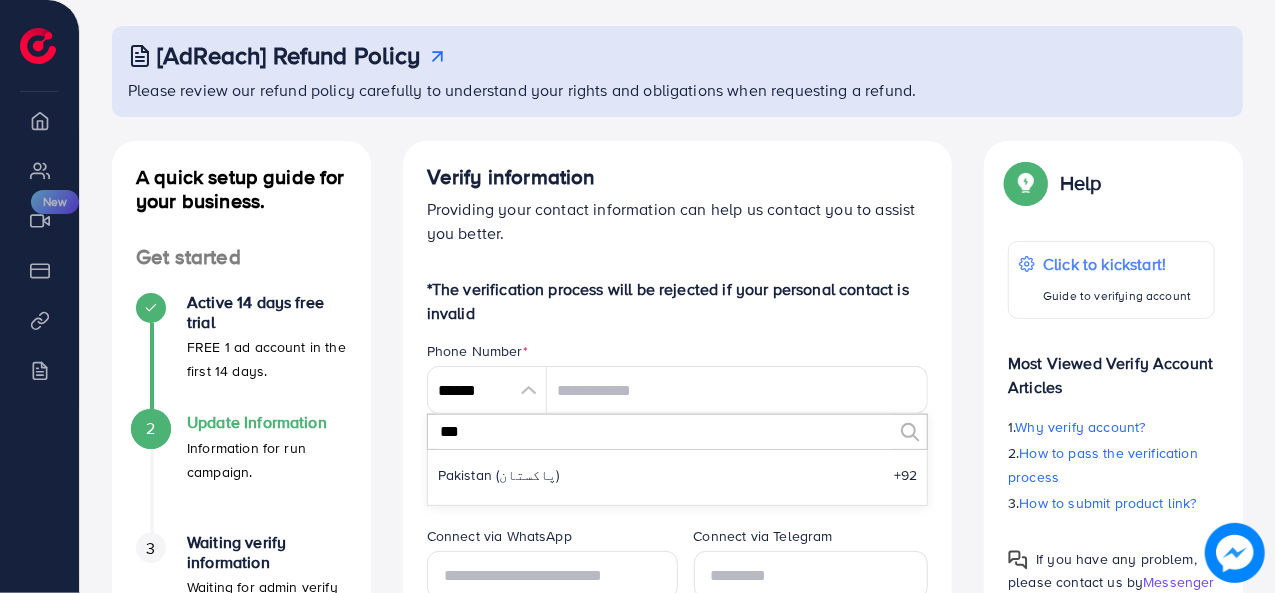 scroll, scrollTop: 0, scrollLeft: 0, axis: both 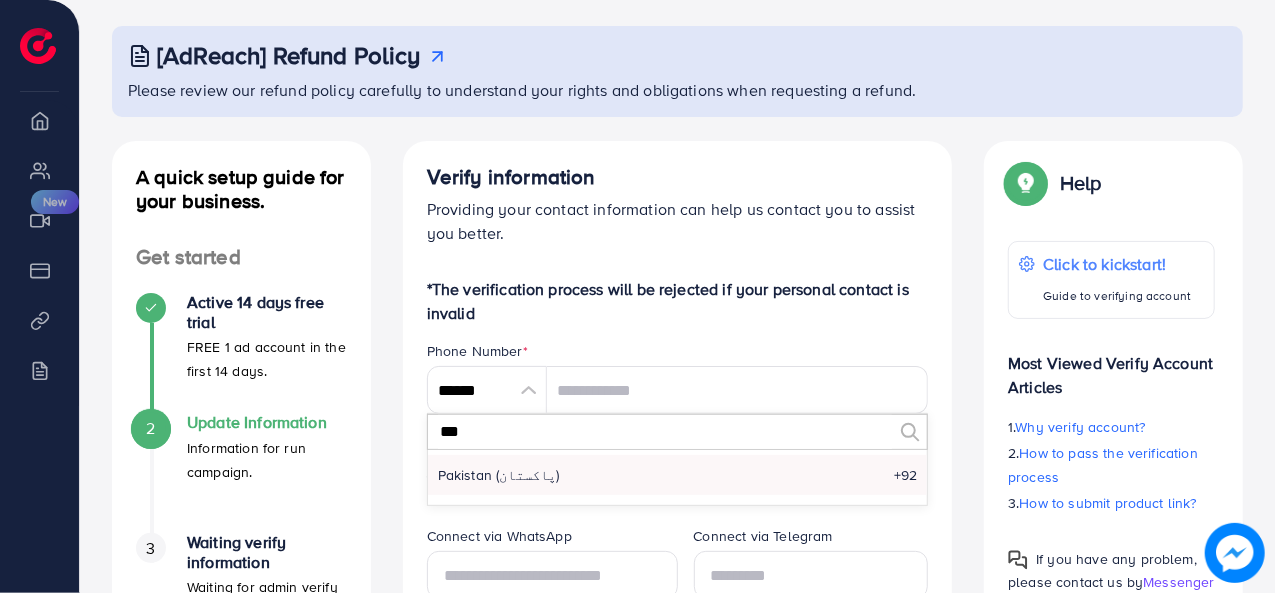 type on "***" 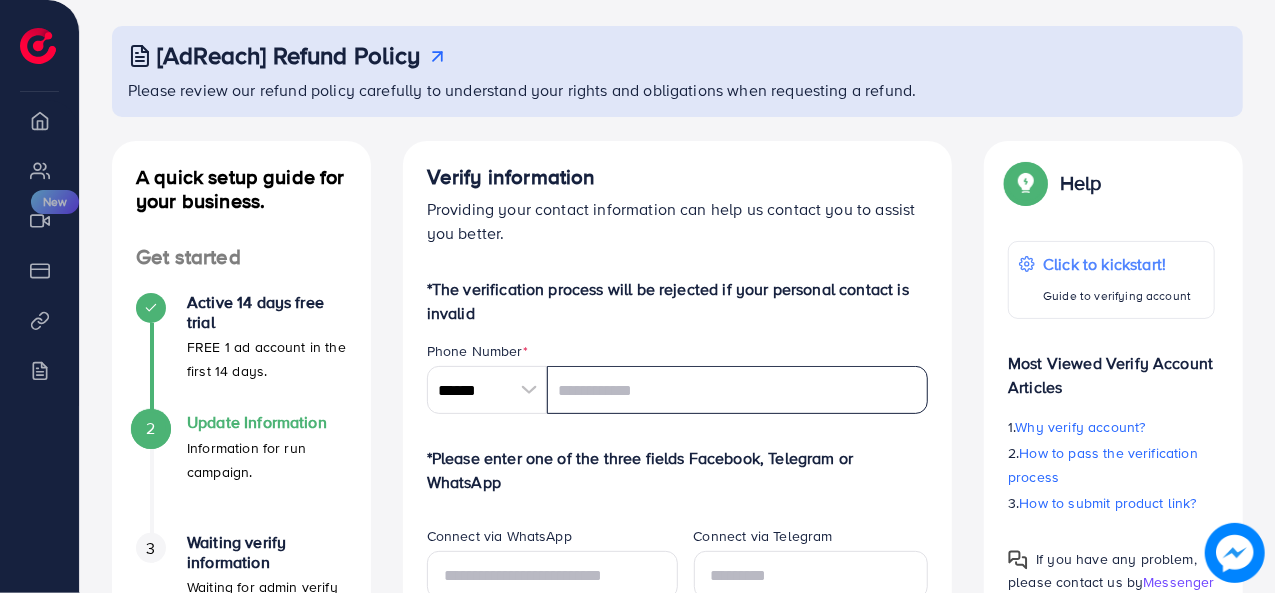 click at bounding box center [738, 390] 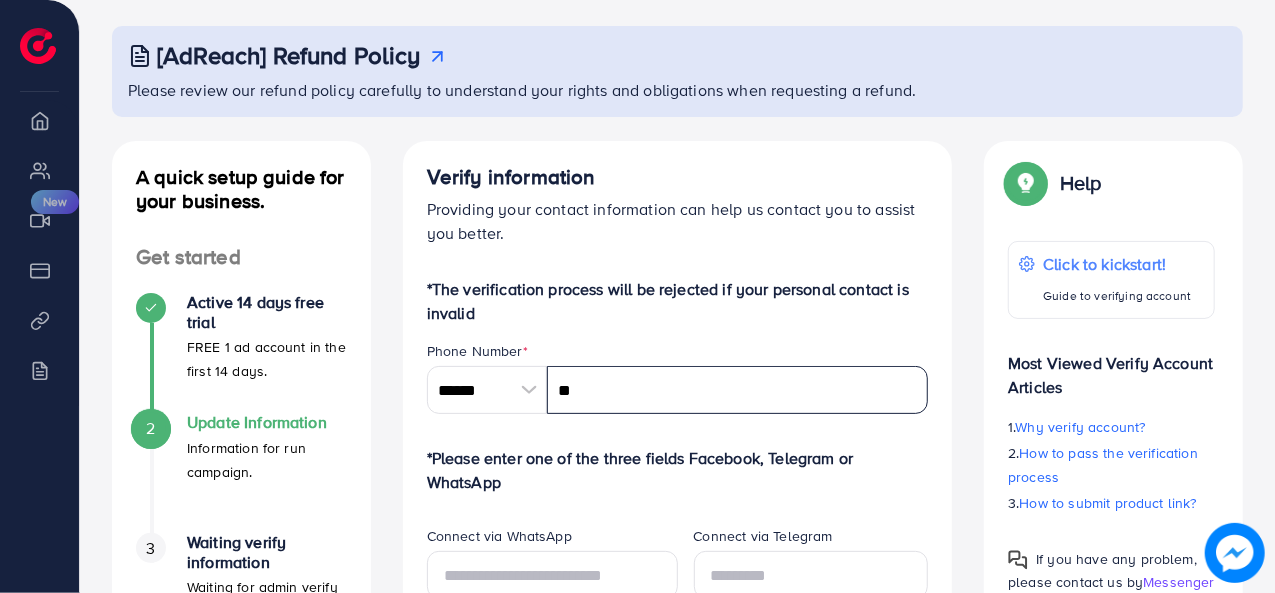 type on "*" 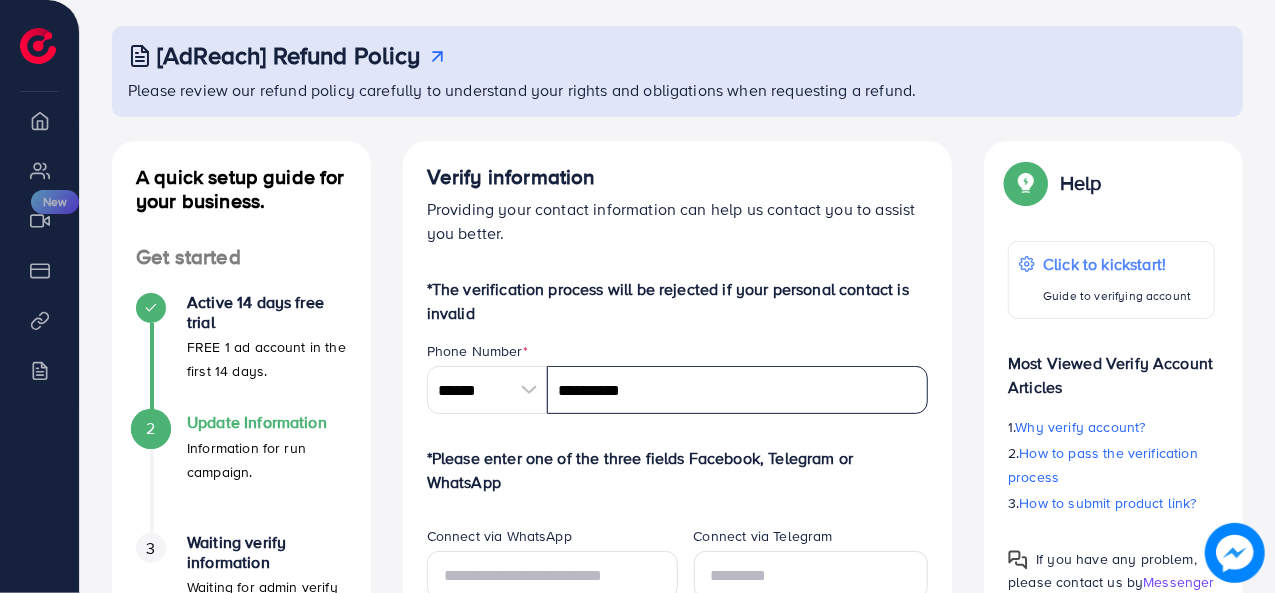 type on "**********" 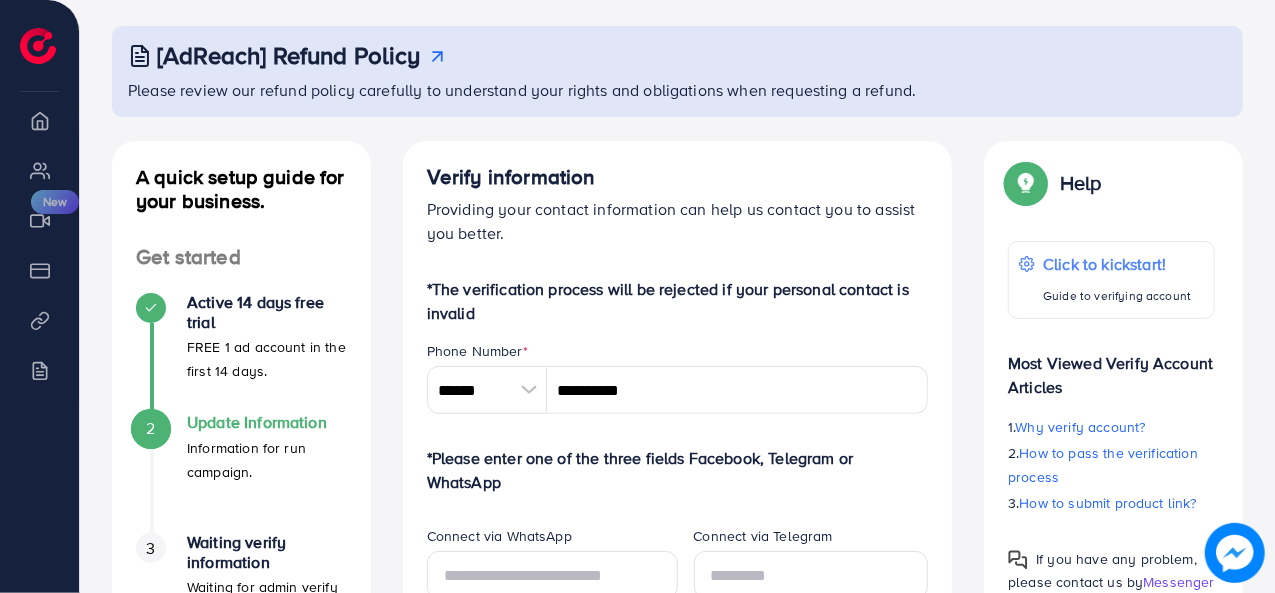 click on "Please copy and paste your full product URL/domain here to ensure the URL is correct. Note that domains with www and non-www will be counted as two different URLs. Please do not use URL Shortens or Banned URLs here!  Target Market  *  (You can add multi-country)            Loading...     🔥 Submit & continue" at bounding box center [678, 829] 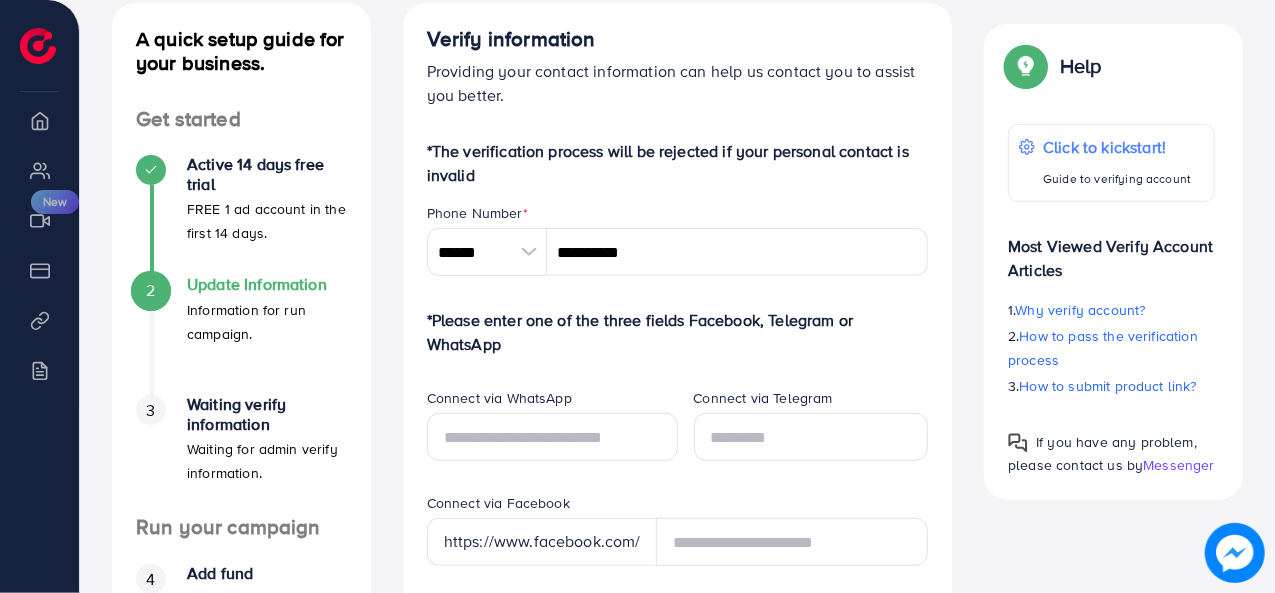 scroll, scrollTop: 241, scrollLeft: 0, axis: vertical 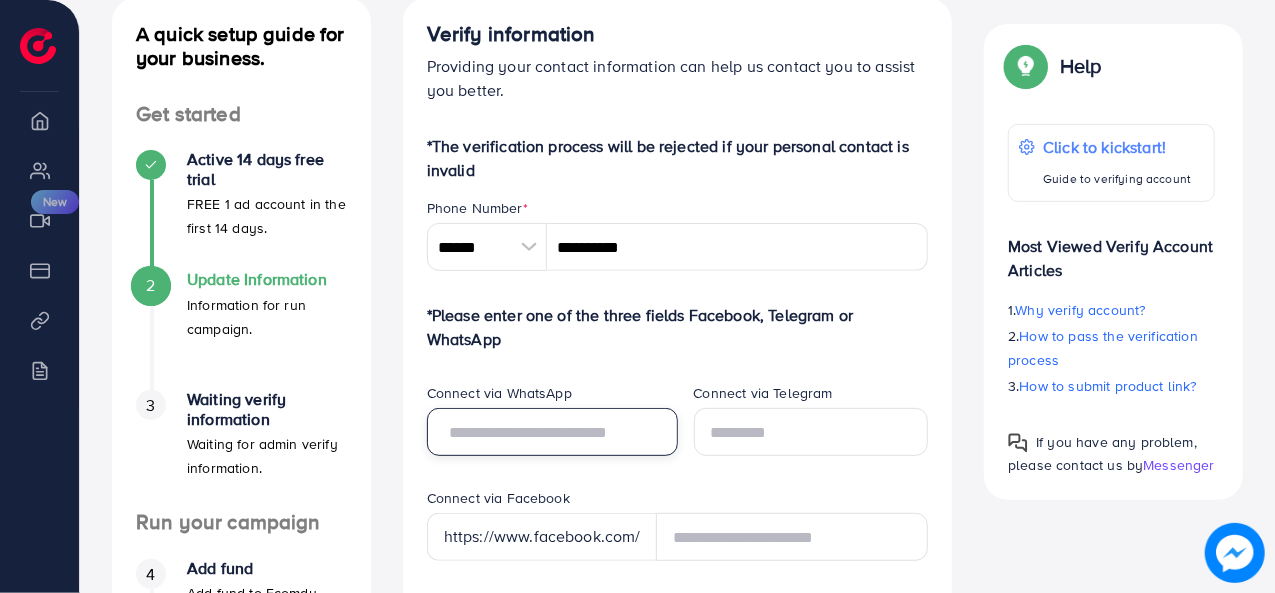 click at bounding box center (552, 432) 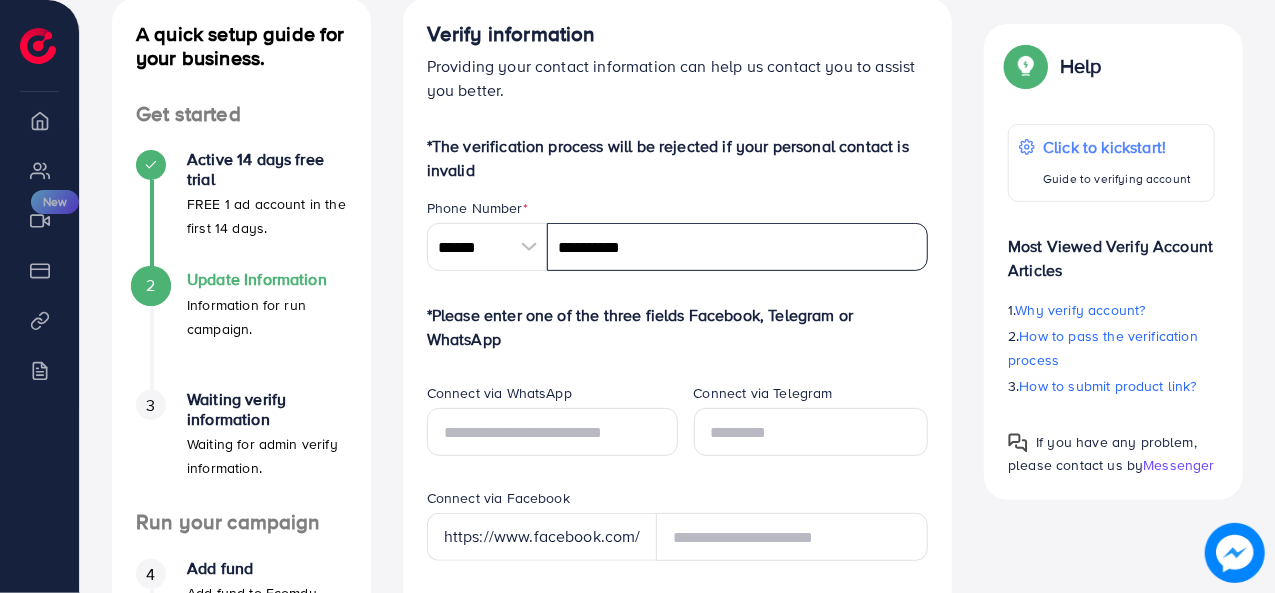 click on "**********" at bounding box center (738, 247) 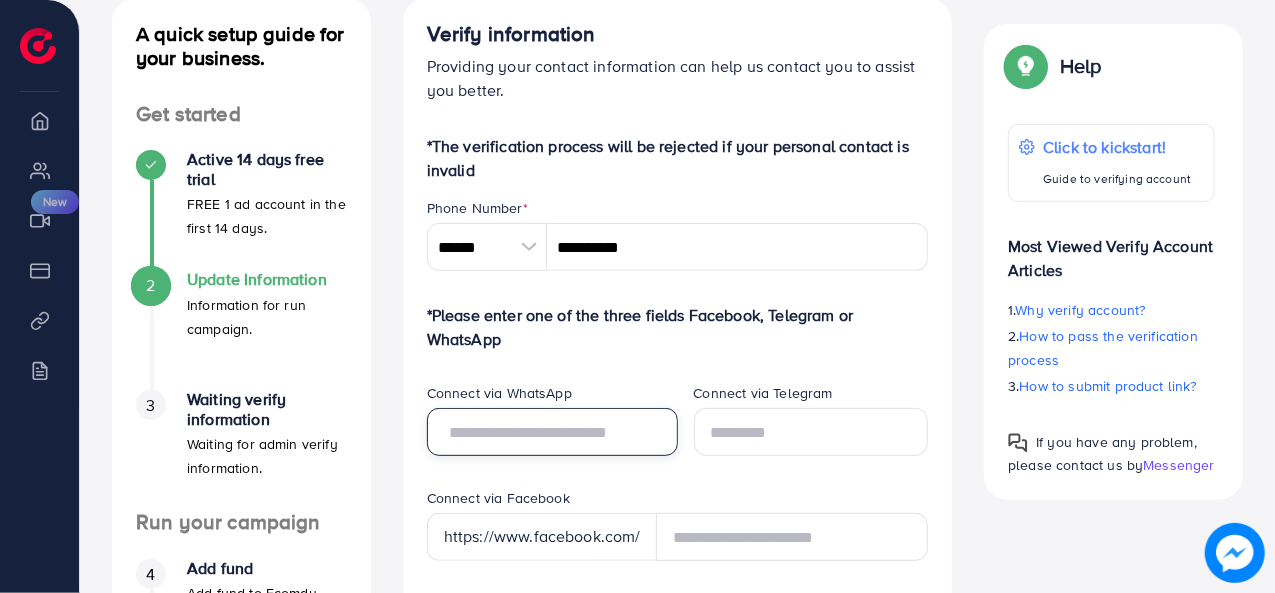 click at bounding box center (552, 432) 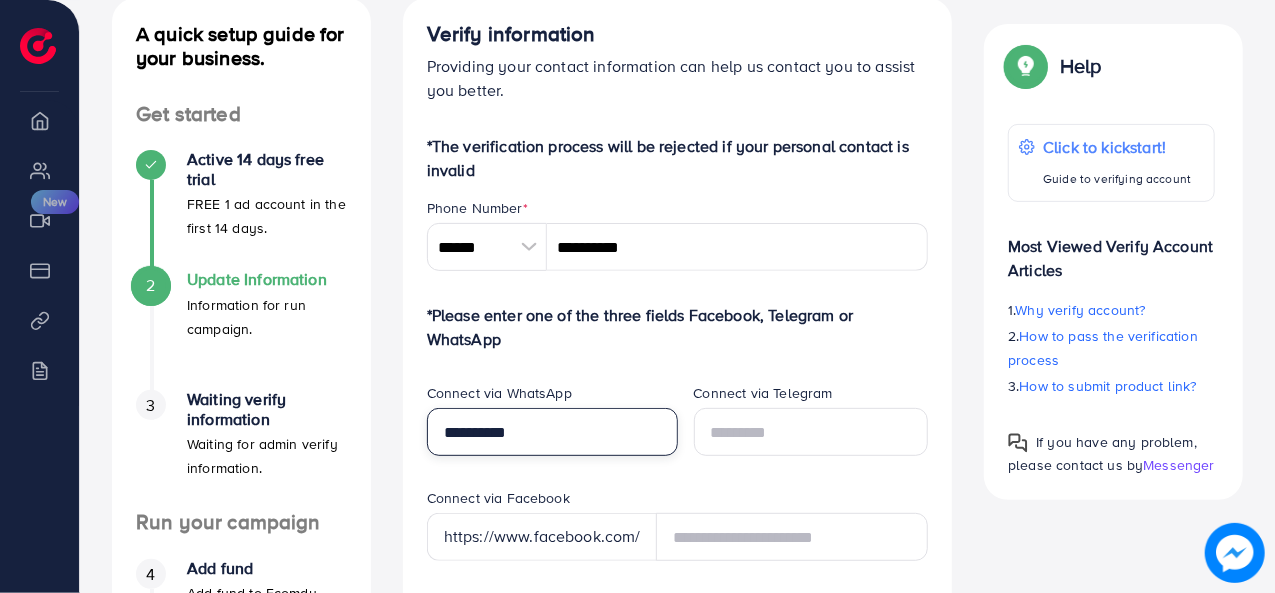 click on "**********" at bounding box center [552, 432] 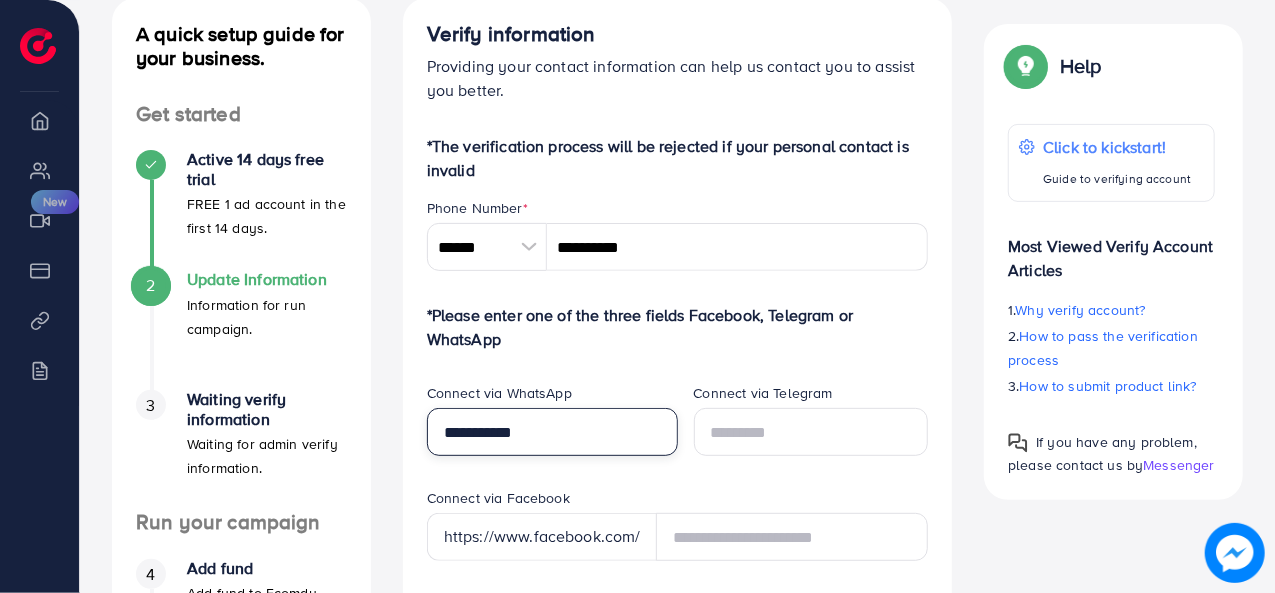 type on "**********" 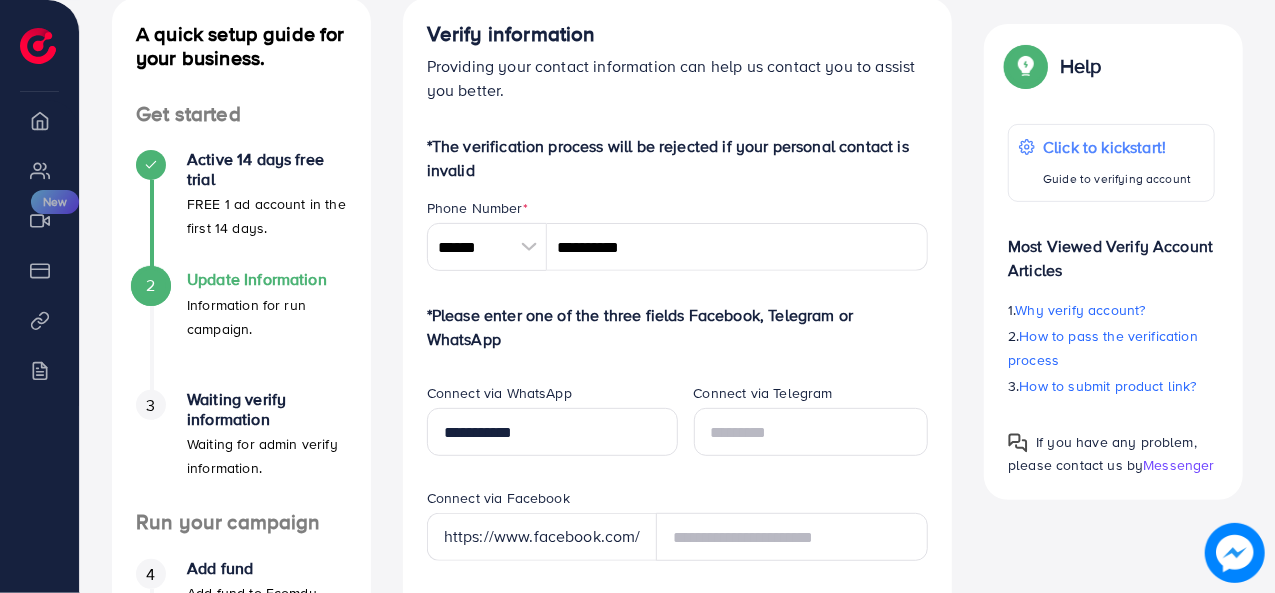 click on "**********" at bounding box center [544, 435] 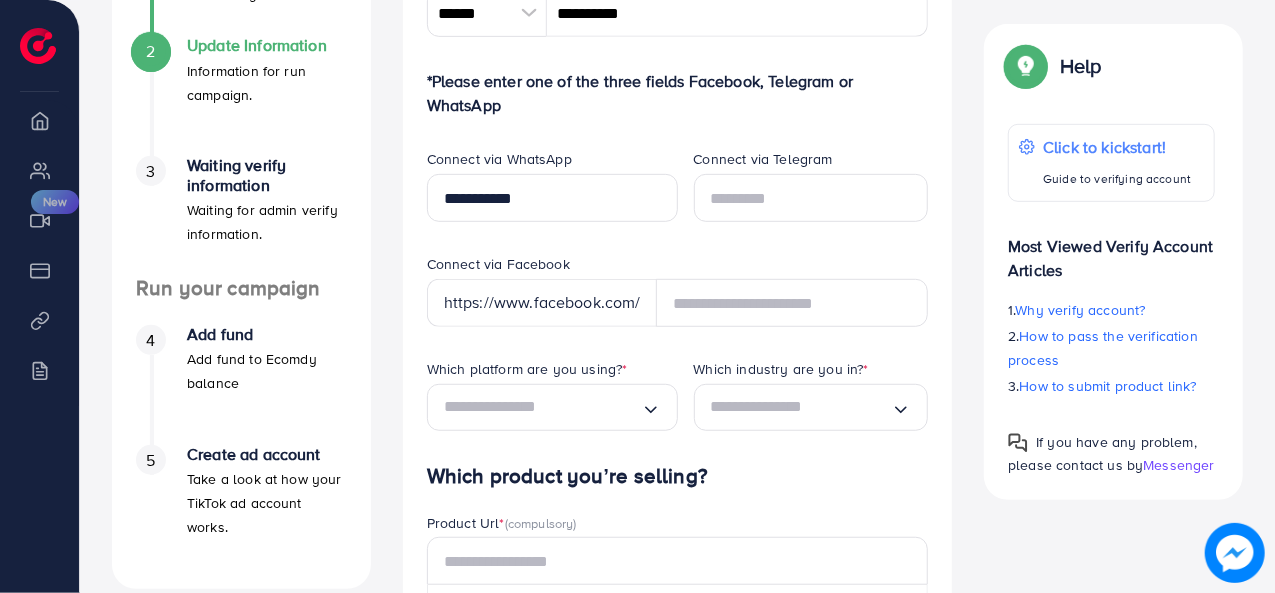 scroll, scrollTop: 478, scrollLeft: 0, axis: vertical 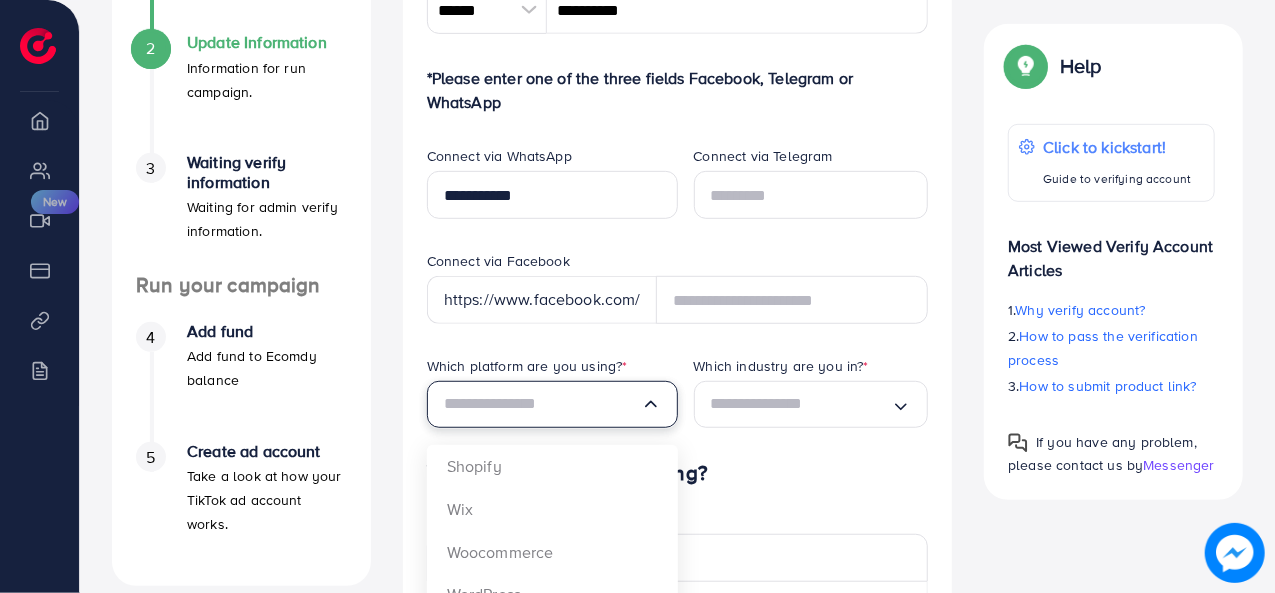 click at bounding box center (542, 404) 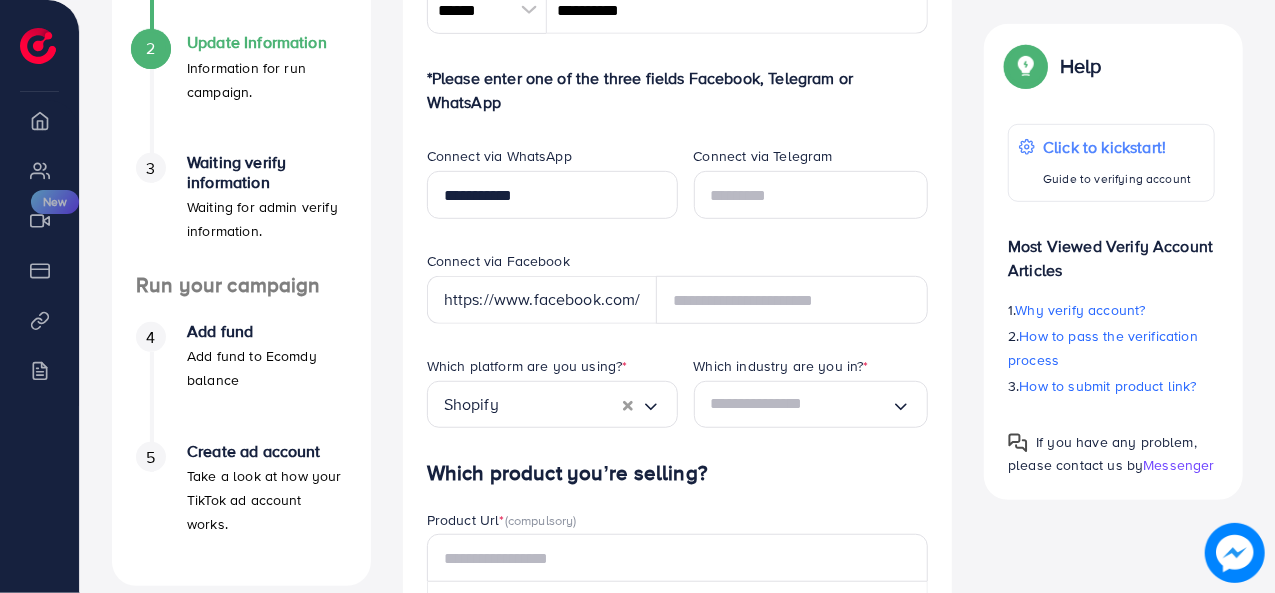 click on "**********" at bounding box center [678, 449] 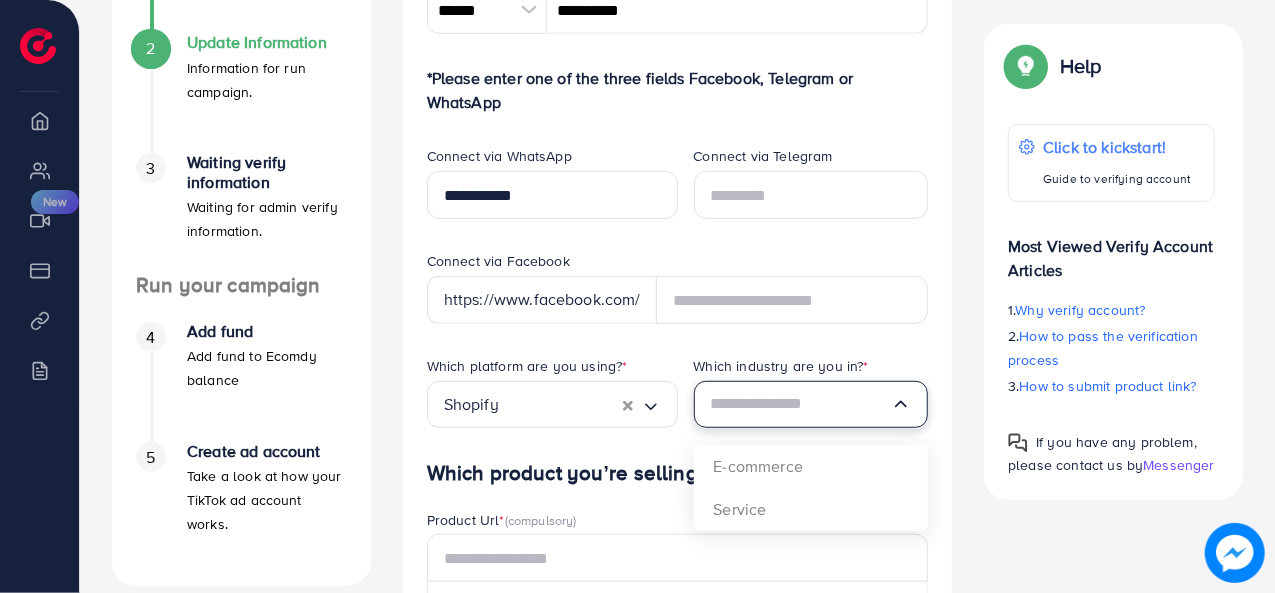 click at bounding box center (801, 404) 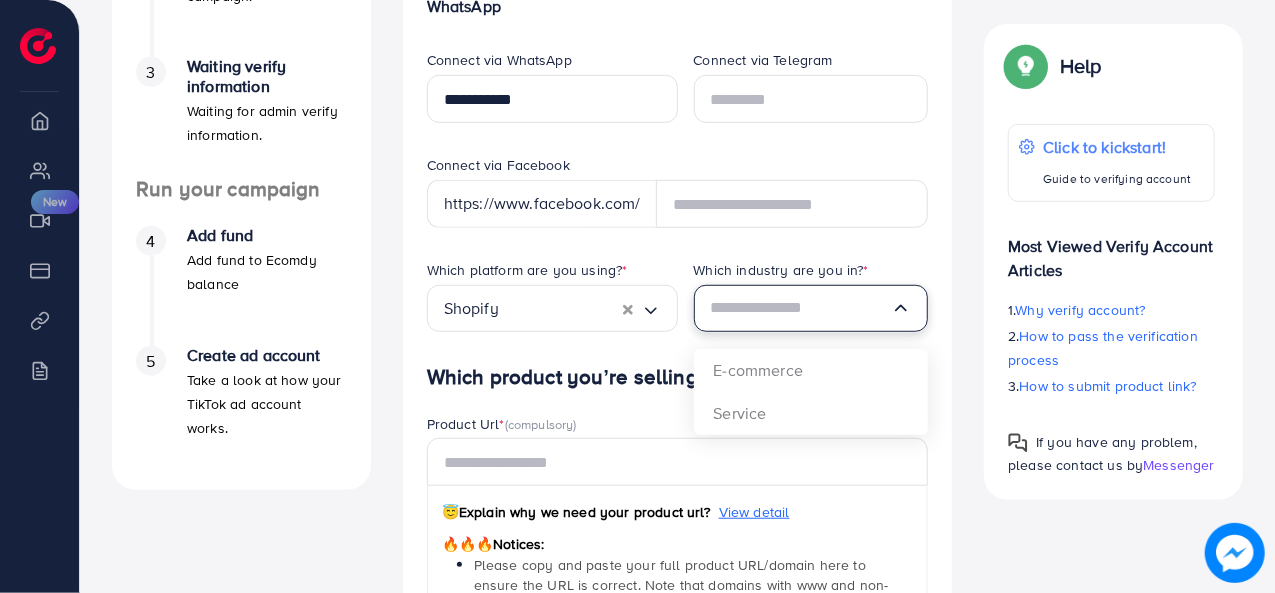 scroll, scrollTop: 576, scrollLeft: 0, axis: vertical 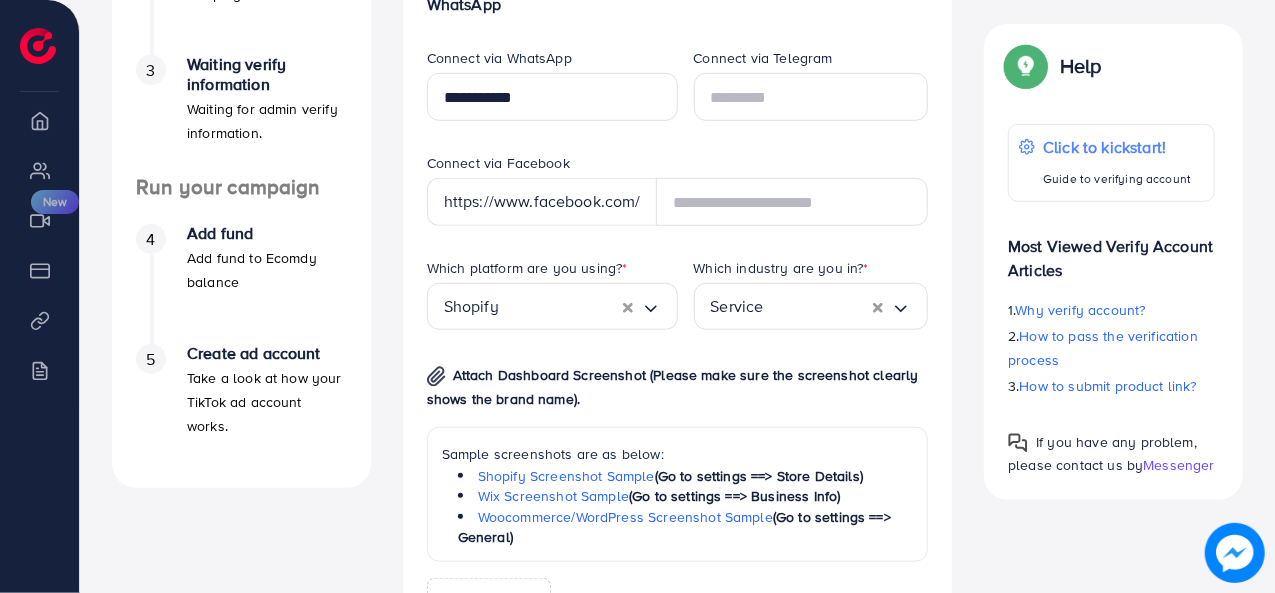 click on "Which platform are you using?  *
Shopify
Loading...      Which industry are you in?  *
Service
Loading...
E-commerce
Service
Attach Dashboard Screenshot (Please make sure the screenshot clearly shows the brand name).  Sample screenshots are as below:   Shopify Screenshot Sample   (Go to settings ==> Store Details)   Wix Screenshot Sample   (Go to settings ==> Business Info)   Woocommerce/WordPress Screenshot Sample   (Go to settings ==> General)   Format: JPG, PNG, JPEG   Maximum size: 5MB" at bounding box center [678, 484] 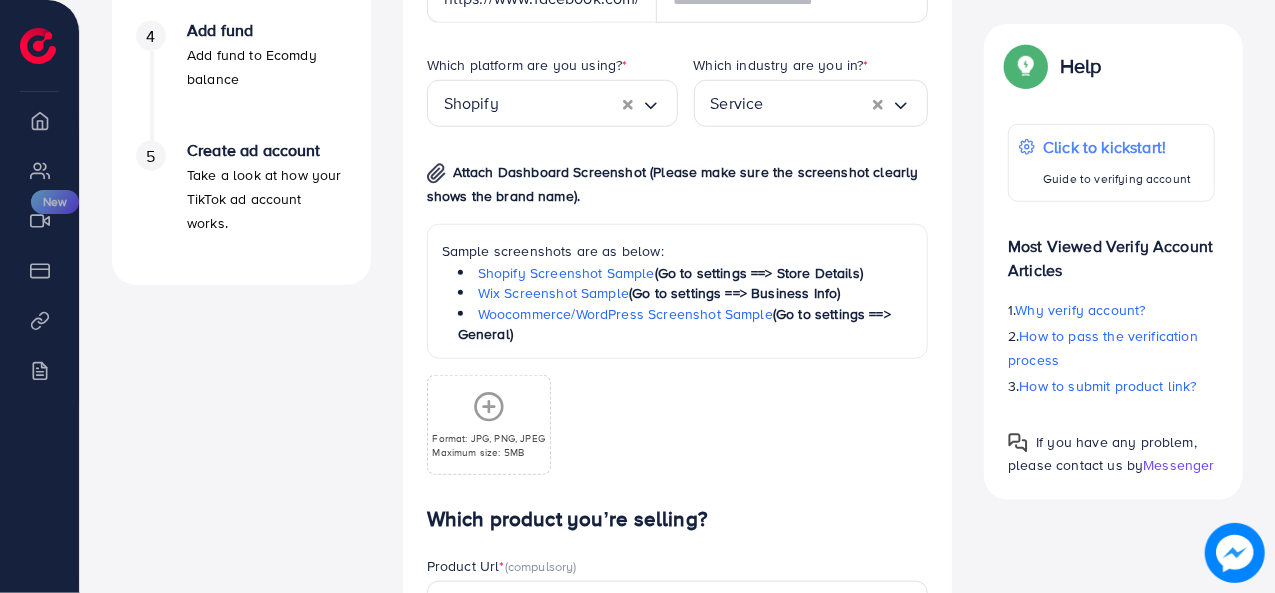 scroll, scrollTop: 782, scrollLeft: 0, axis: vertical 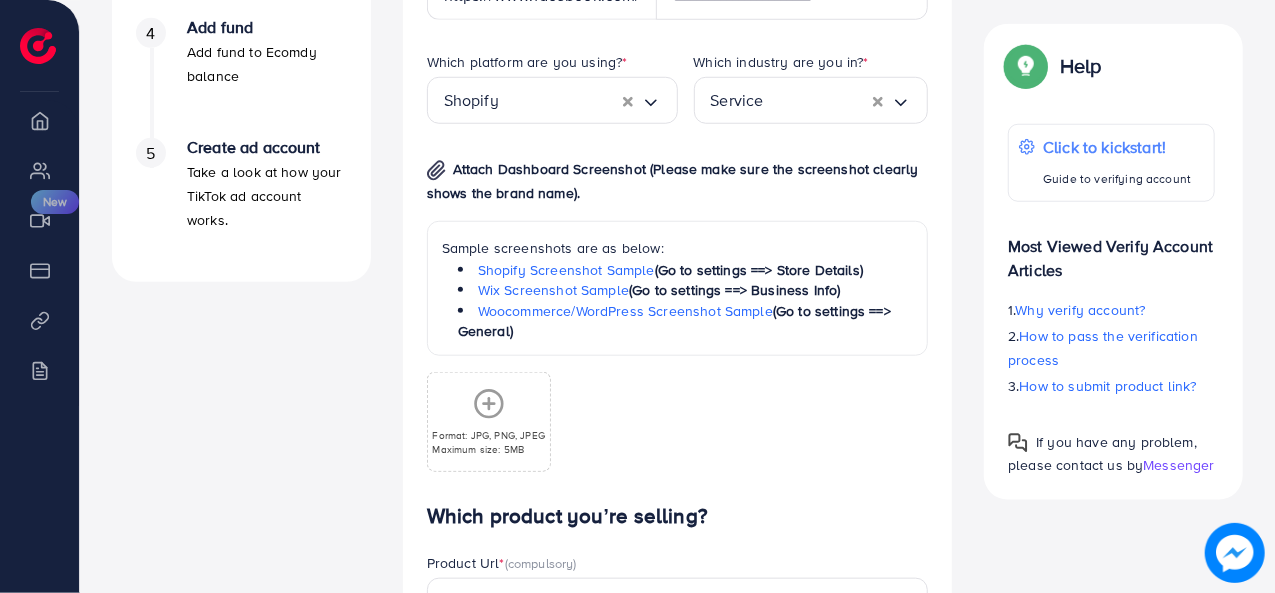 click 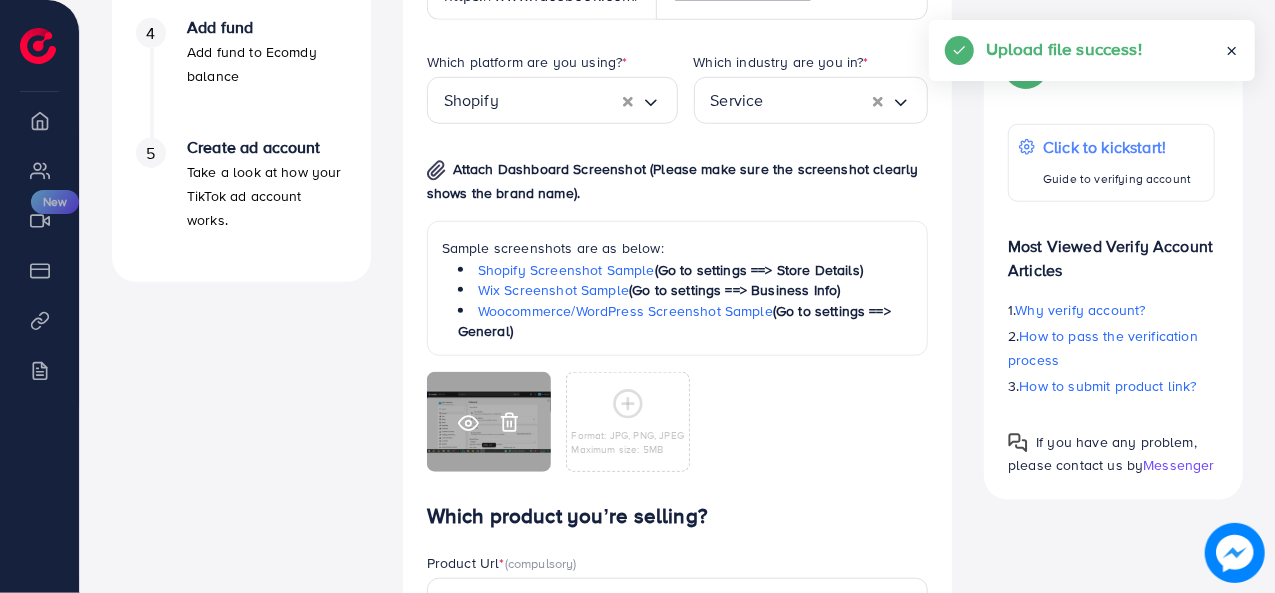 click 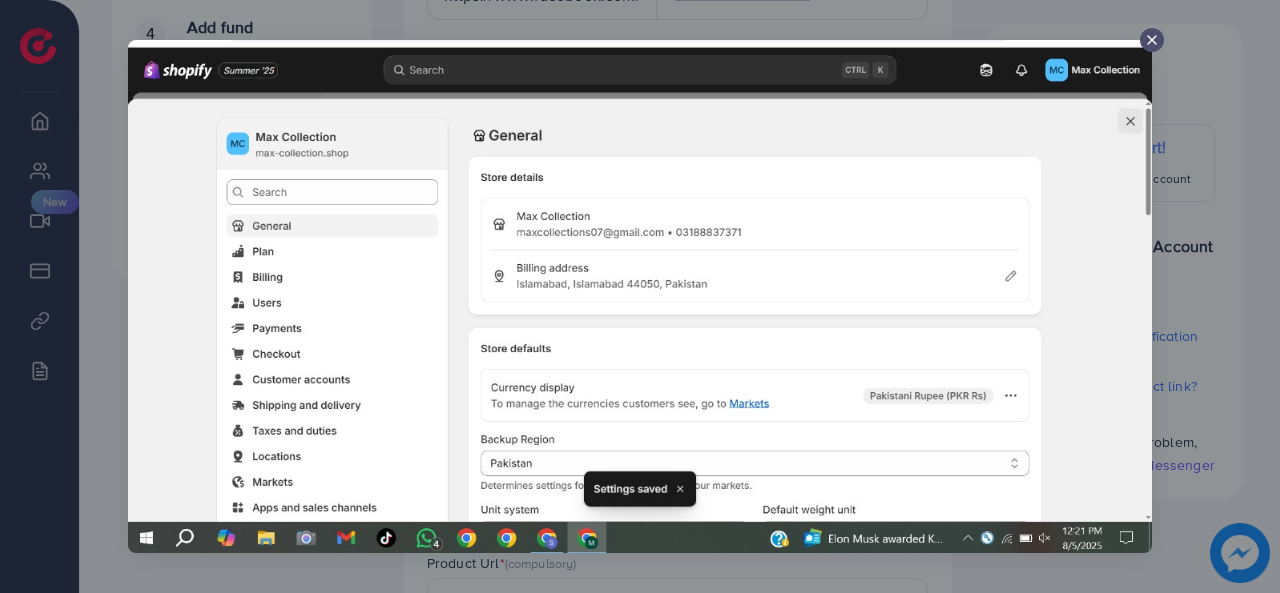 click 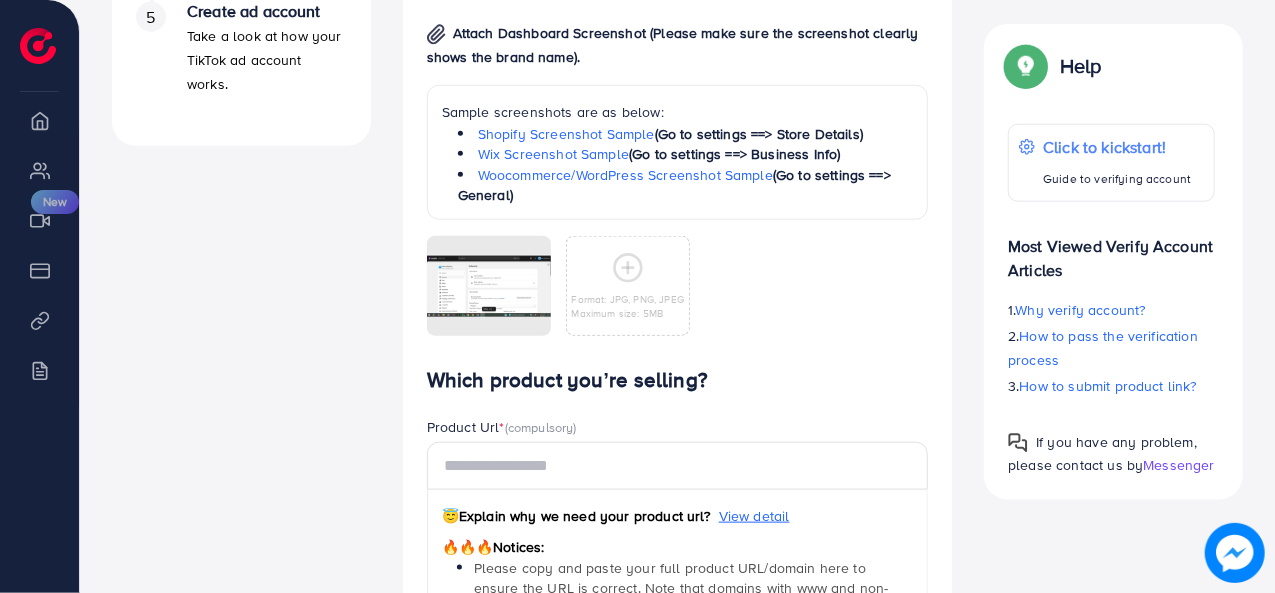 scroll, scrollTop: 922, scrollLeft: 0, axis: vertical 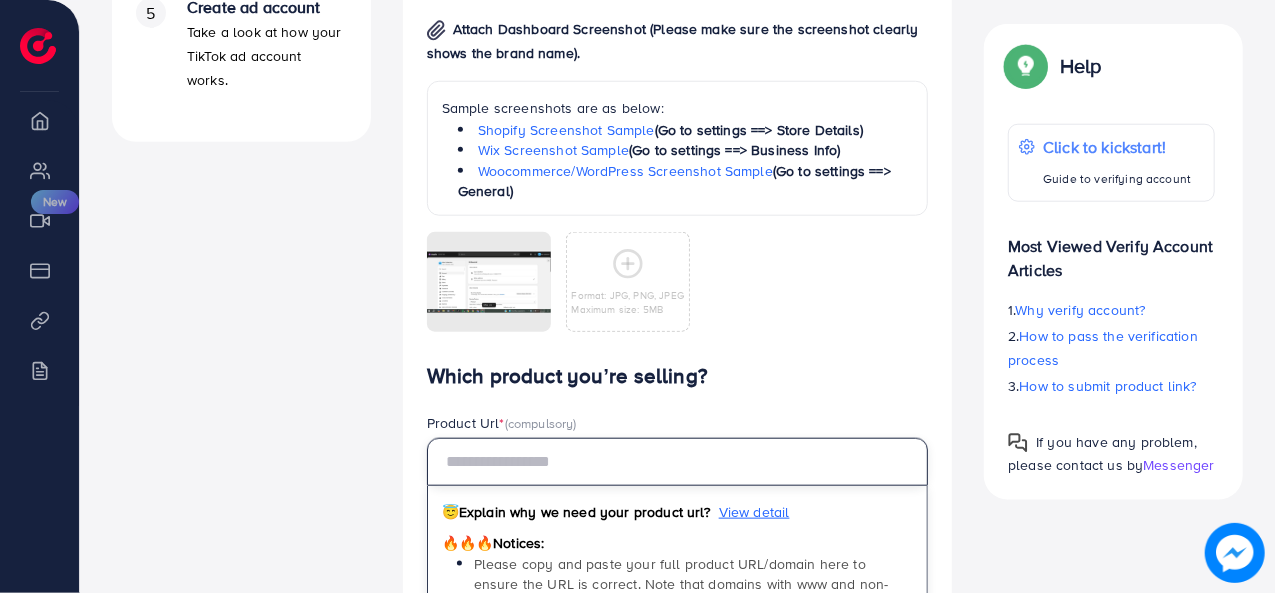 click at bounding box center (678, 462) 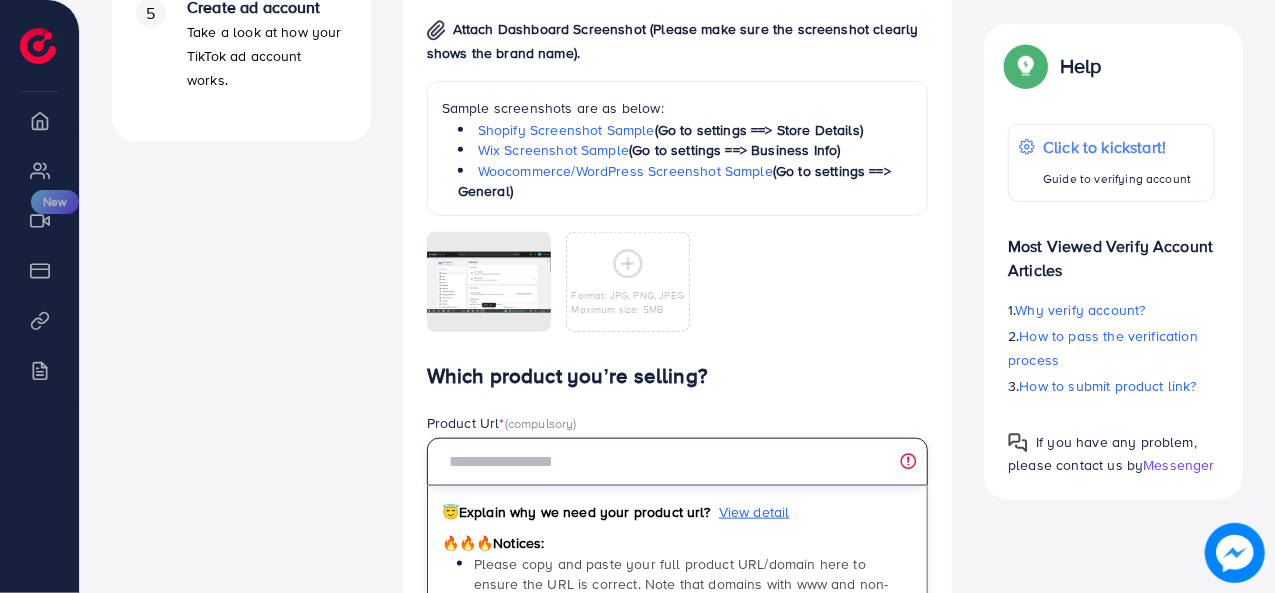 click at bounding box center (678, 462) 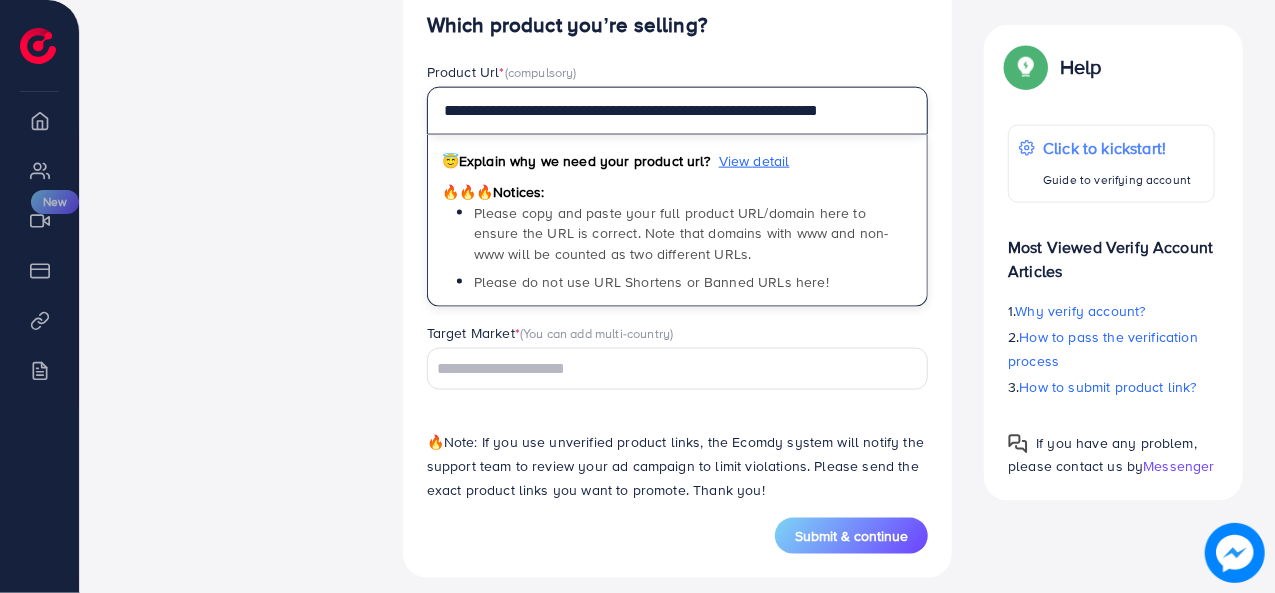 scroll, scrollTop: 1287, scrollLeft: 0, axis: vertical 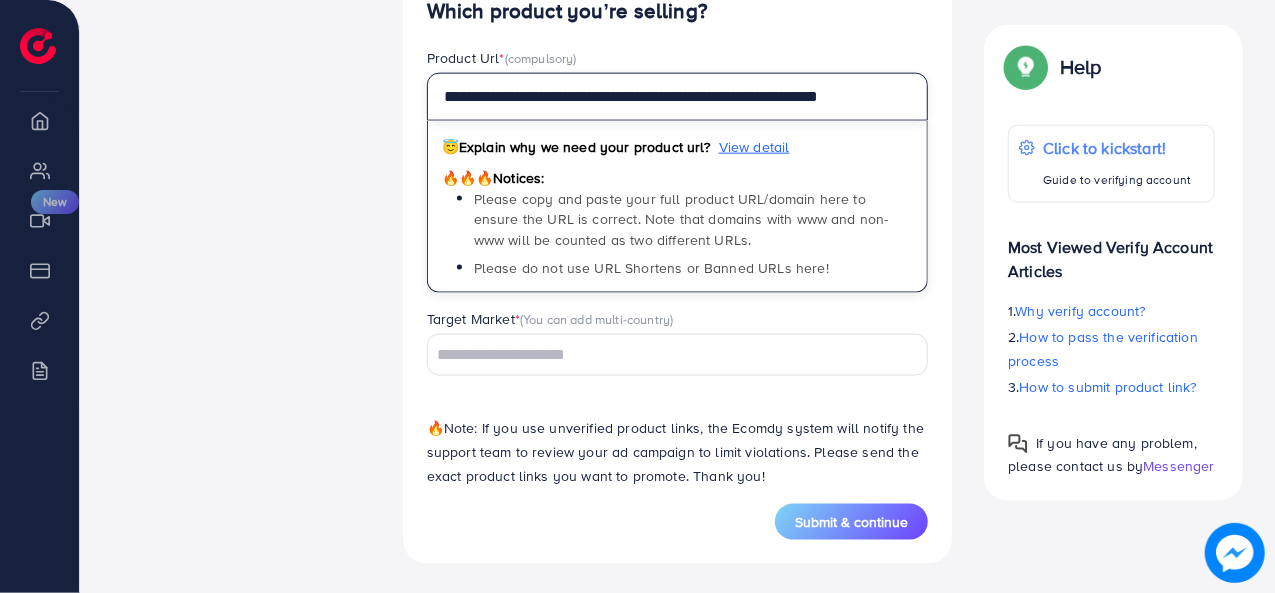 type on "**********" 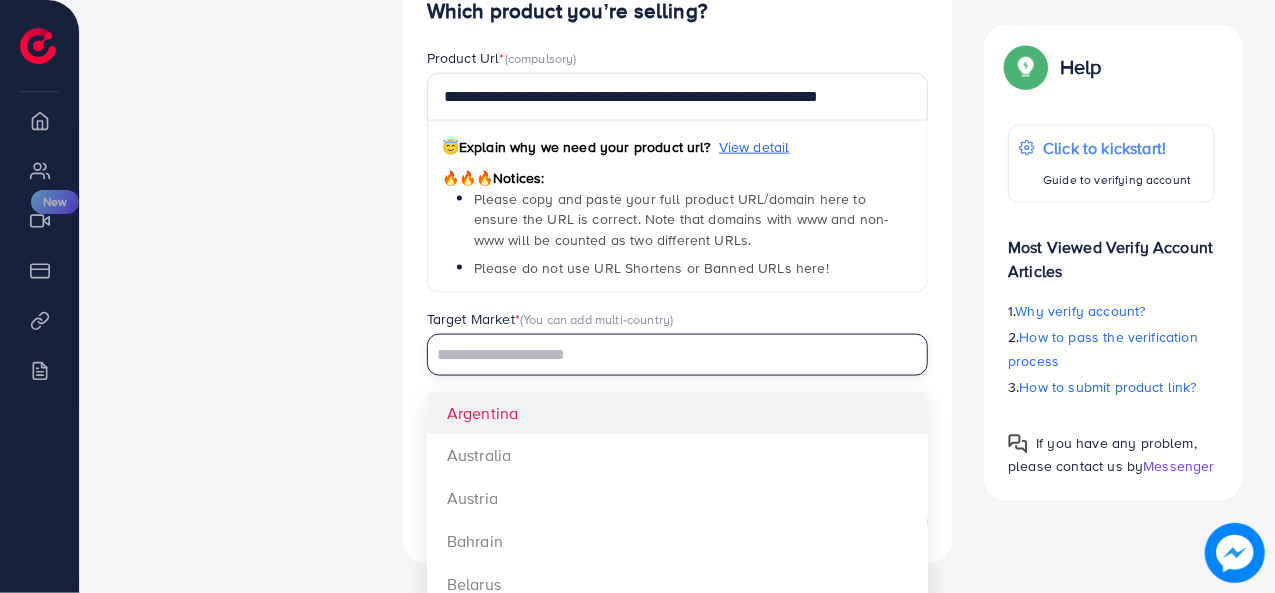 click at bounding box center [666, 355] 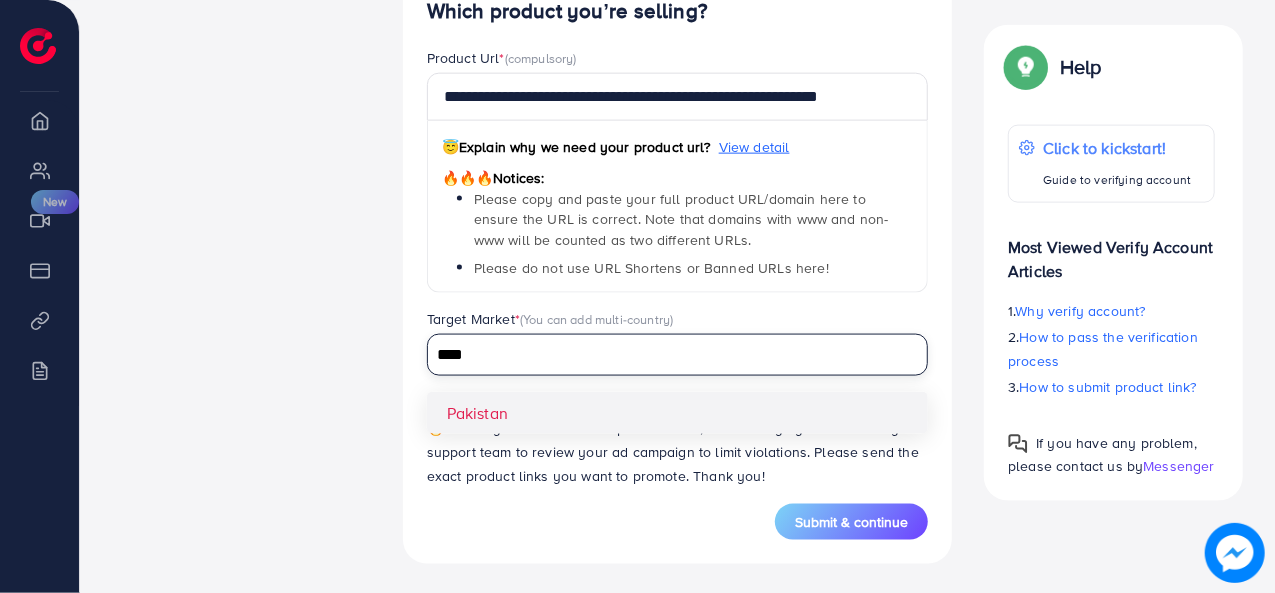 type on "****" 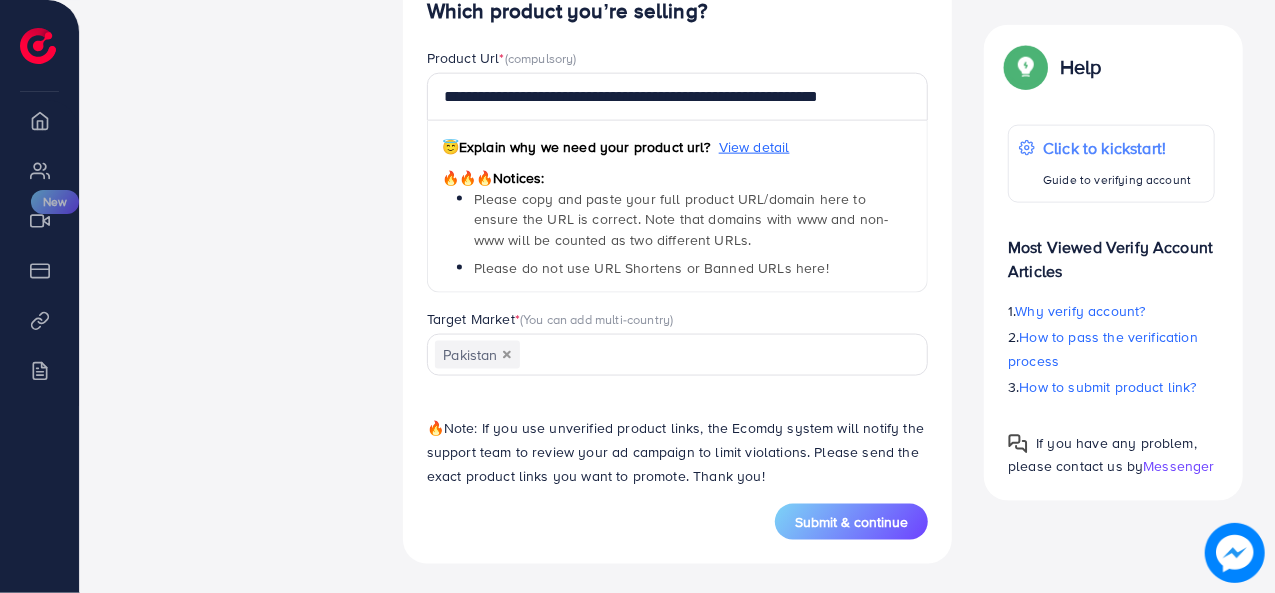 click on "Which product you’re selling?   Product Url  *  (compulsory)                                                                                                    😇  Explain why we need your product url?  View detail  🔥🔥🔥  Notices: Please copy and paste your full product URL/domain here to ensure the URL is correct. Note that domains with www and non-www will be counted as two different URLs. Please do not use URL Shortens or Banned URLs here!  Target Market  *  (You can add multi-country)
[COUNTRY]
Loading...
[COUNTRY]
🔥  Note: If you use unverified product links, the Ecomdy system will notify the support team to review your ad campaign to limit violations. Please send the exact product links you want to promote. Thank you!" at bounding box center [678, 251] 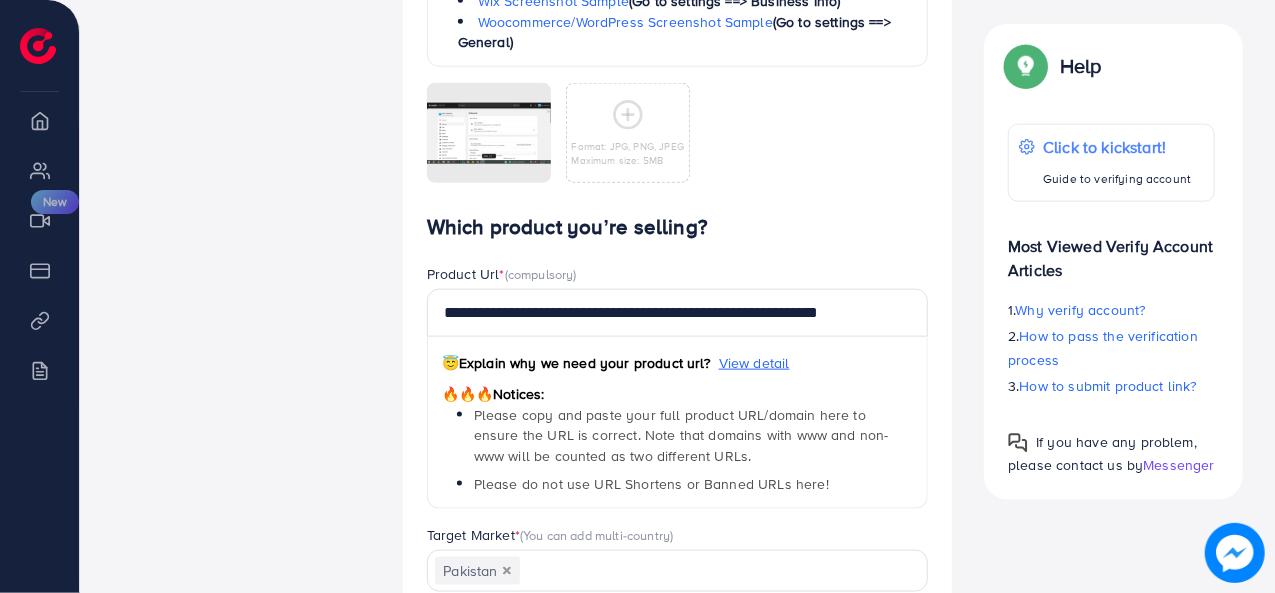scroll, scrollTop: 1287, scrollLeft: 0, axis: vertical 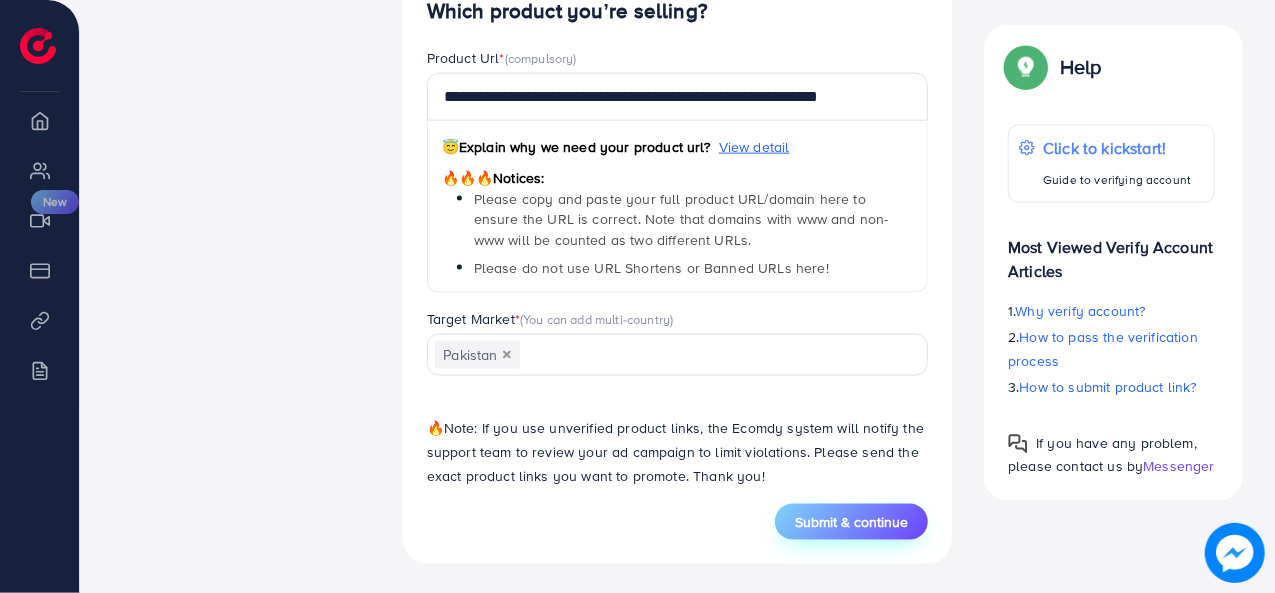click on "Submit & continue" at bounding box center [851, 522] 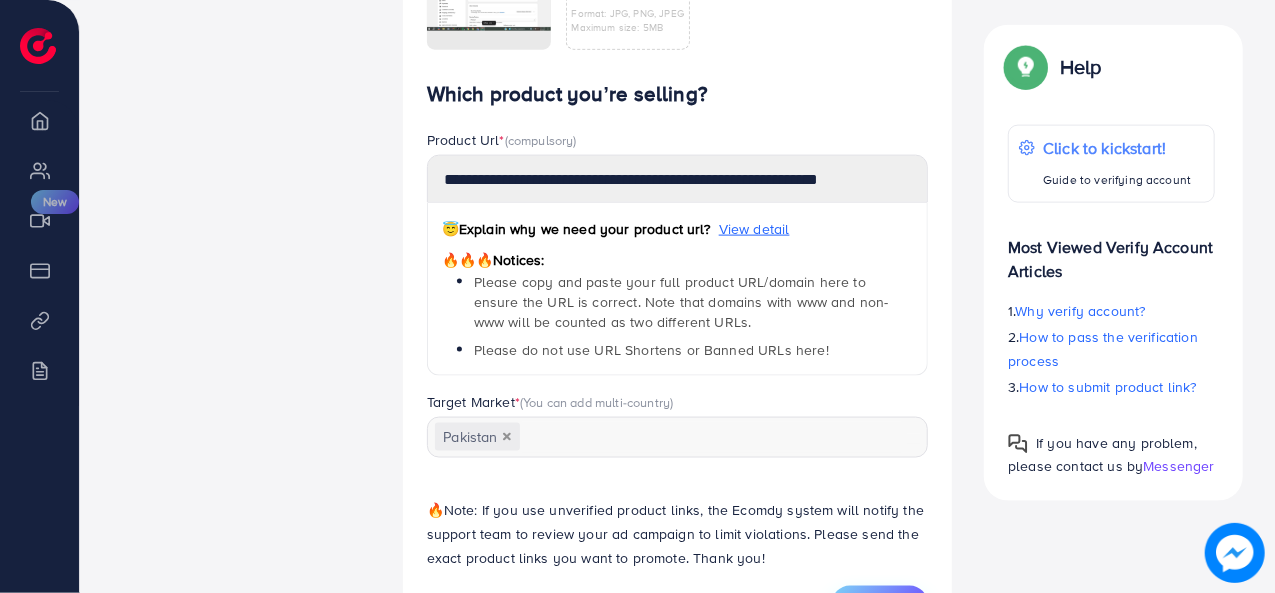 scroll, scrollTop: 0, scrollLeft: 0, axis: both 